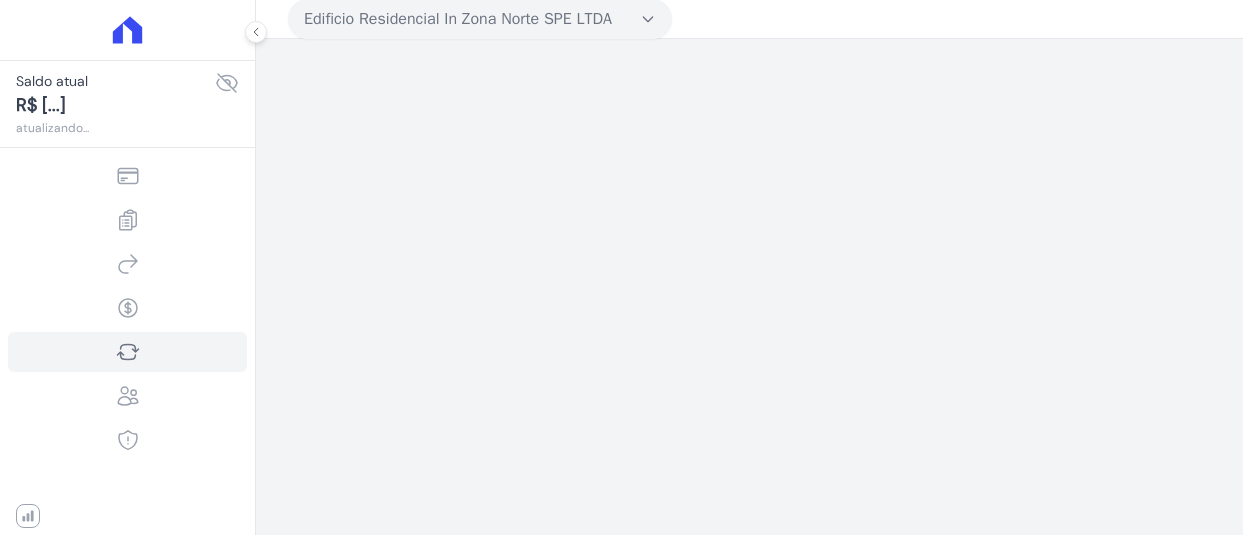 scroll, scrollTop: 0, scrollLeft: 0, axis: both 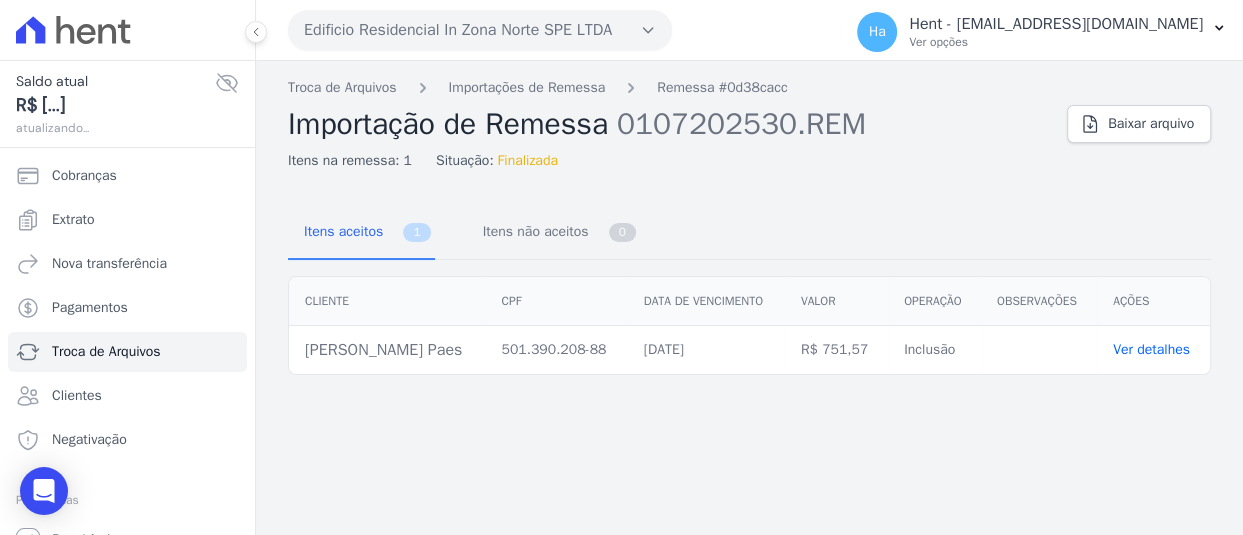 click on "Troca de Arquivos
Importações de Remessa
Remessa
#0d38cacc
Importação de Remessa
0107202530.REM
Itens na remessa: 1
Situação:
Finalizada
Baixar arquivo
Itens aceitos
1
Itens não aceitos
0
Cliente
CPF" at bounding box center [749, 298] 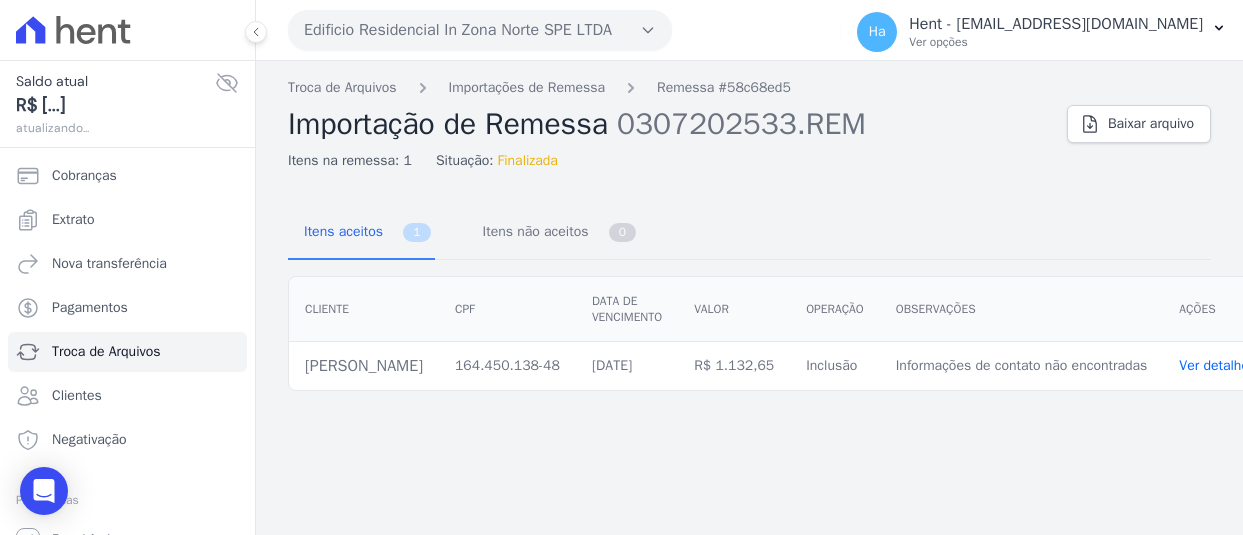 scroll, scrollTop: 0, scrollLeft: 0, axis: both 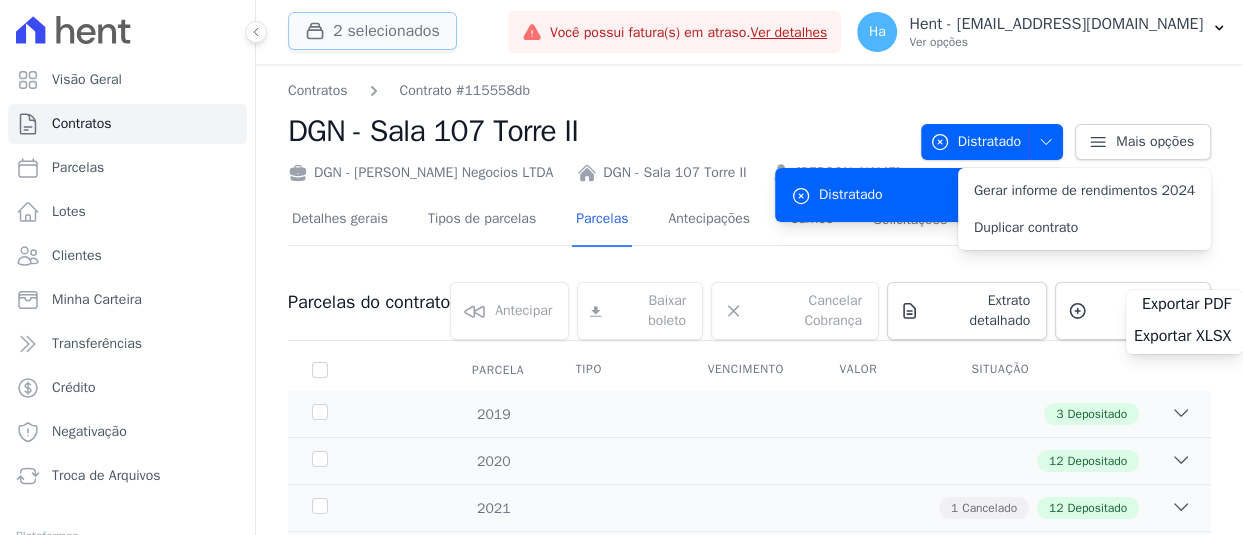 click on "2 selecionados" at bounding box center [372, 31] 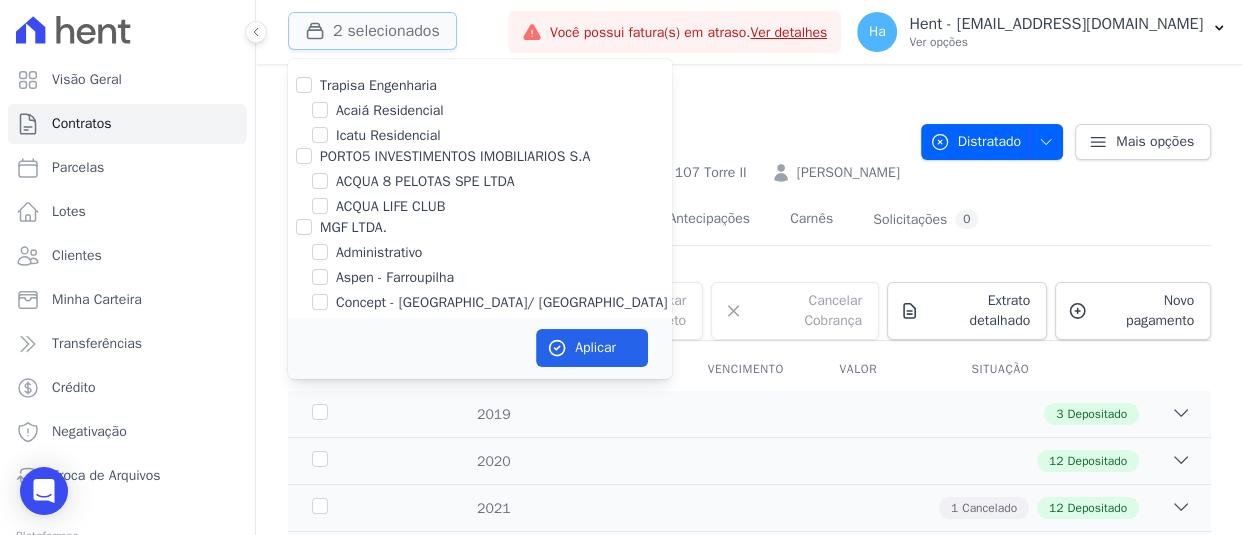 type 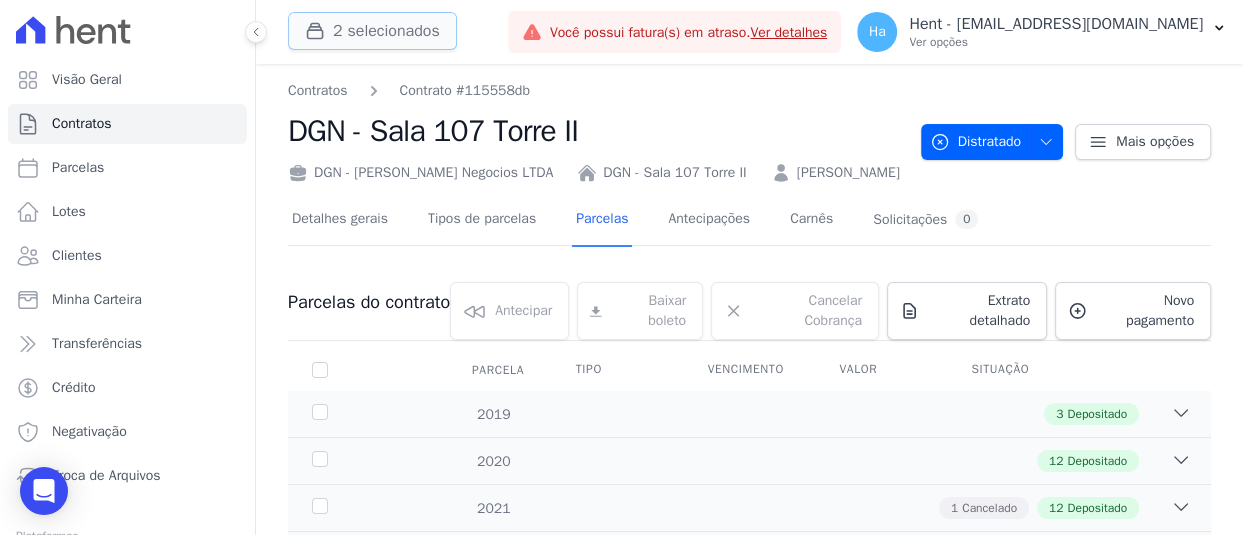 click on "2 selecionados" at bounding box center (372, 31) 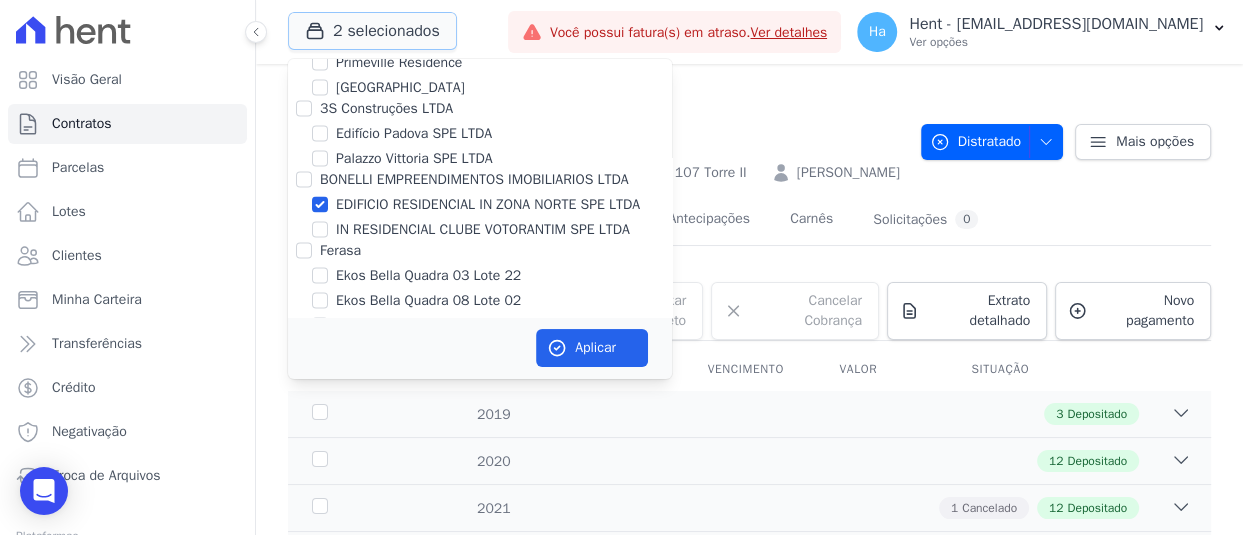scroll, scrollTop: 6216, scrollLeft: 0, axis: vertical 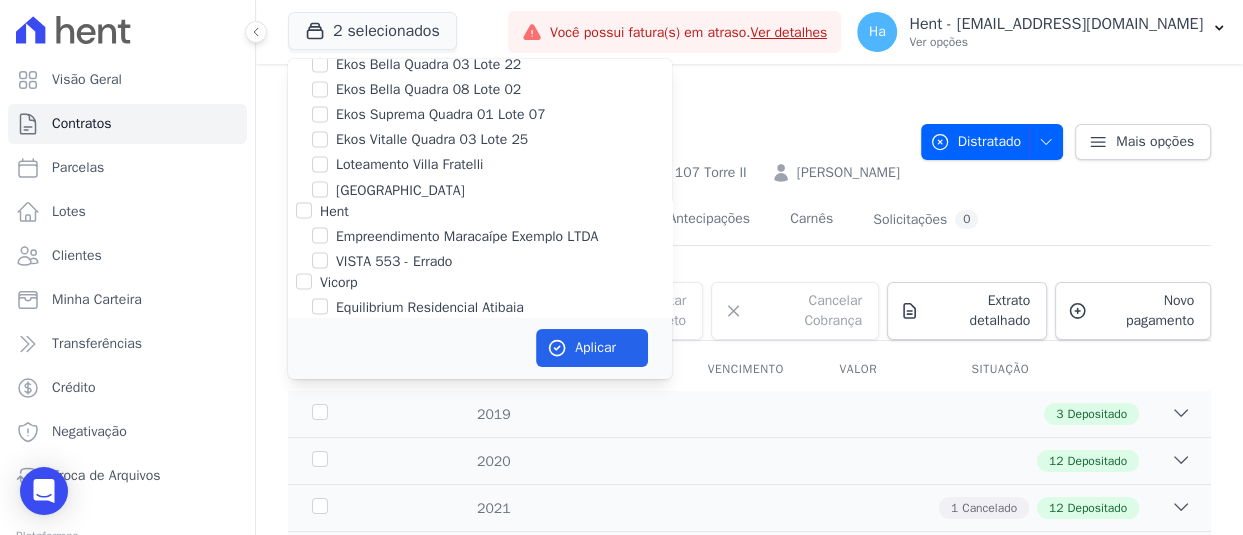 click on "EDIFICIO RESIDENCIAL IN ZONA NORTE SPE LTDA" at bounding box center [320, -7] 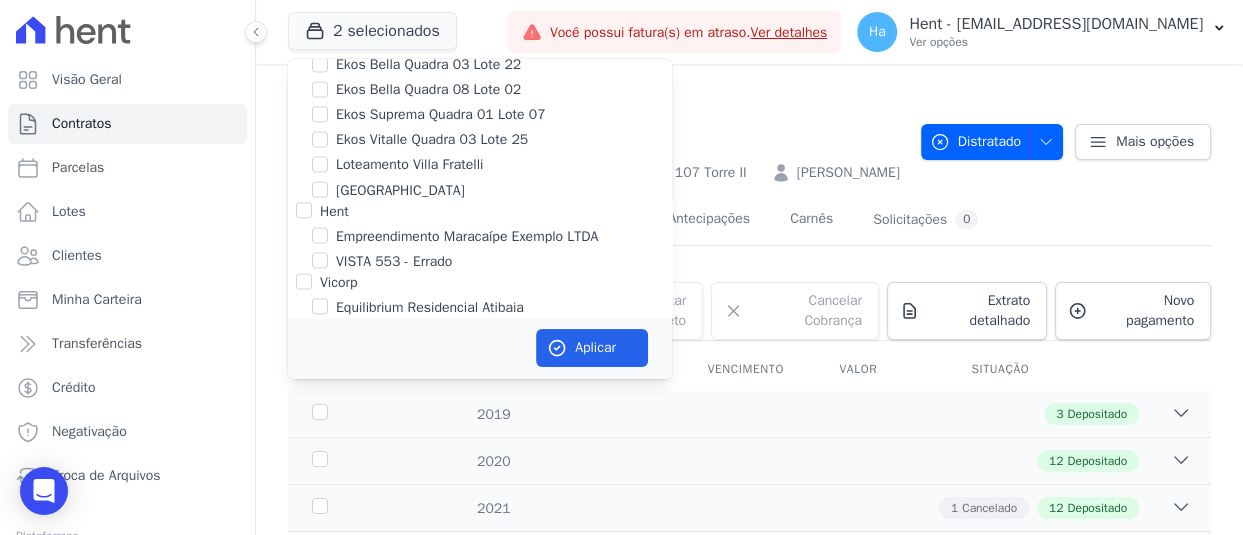 scroll, scrollTop: 10982, scrollLeft: 0, axis: vertical 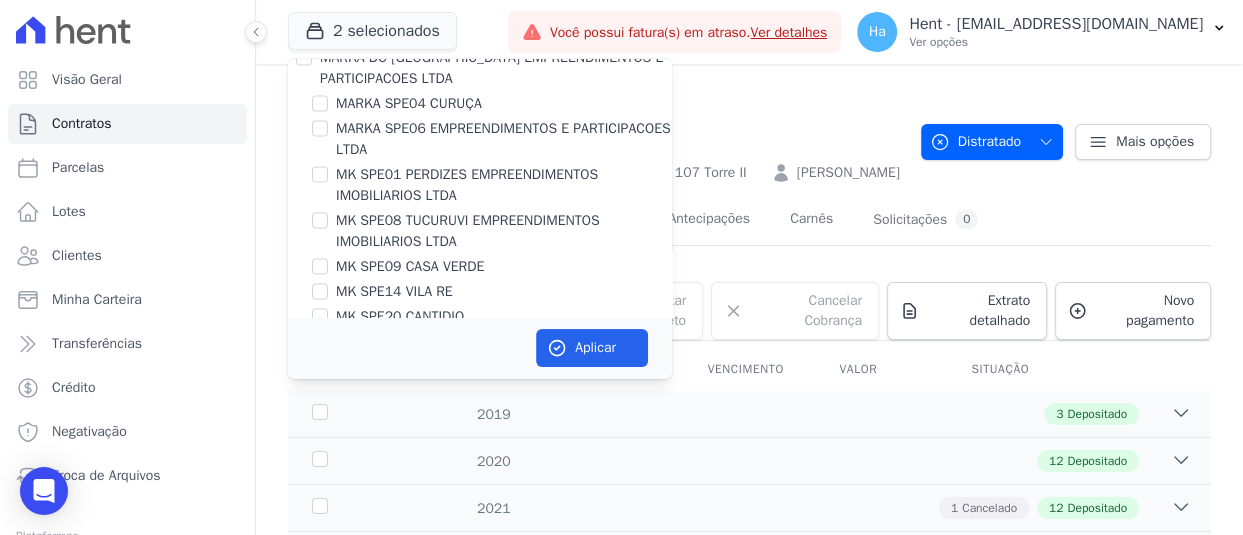 click on "MARKA SPE04 CURUÇA" at bounding box center (480, 103) 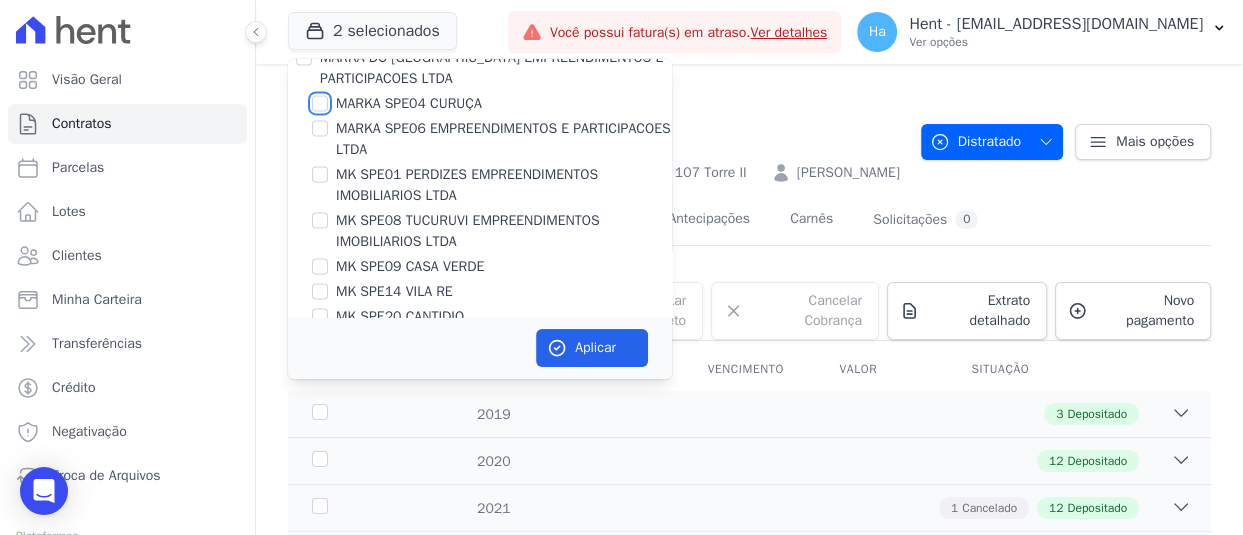 click on "MARKA SPE04 CURUÇA" at bounding box center (320, 103) 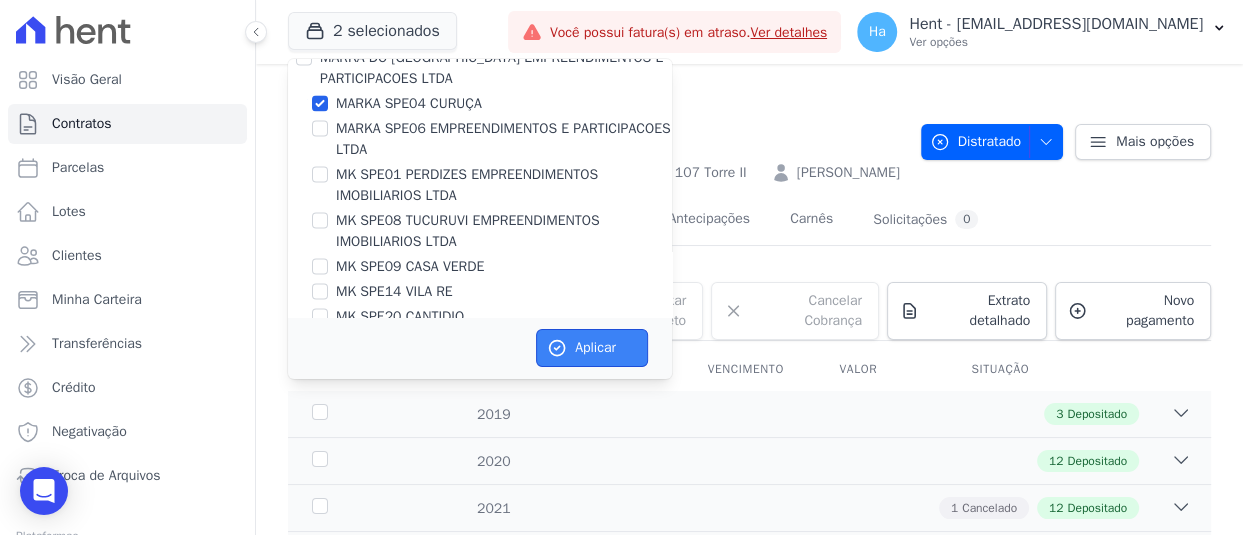 click on "Aplicar" at bounding box center [592, 348] 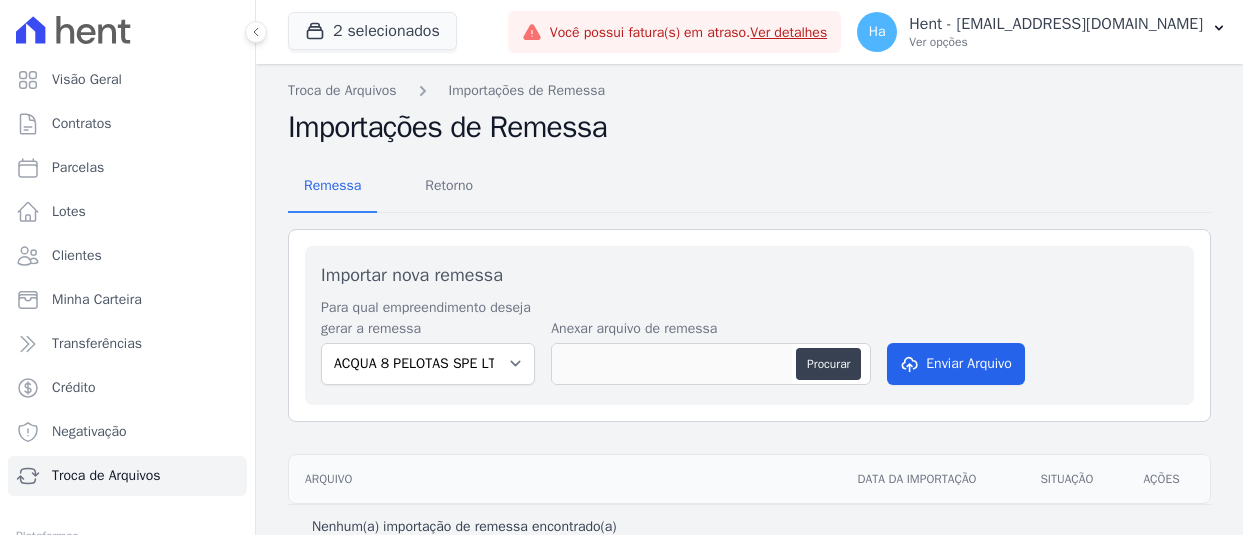 scroll, scrollTop: 0, scrollLeft: 0, axis: both 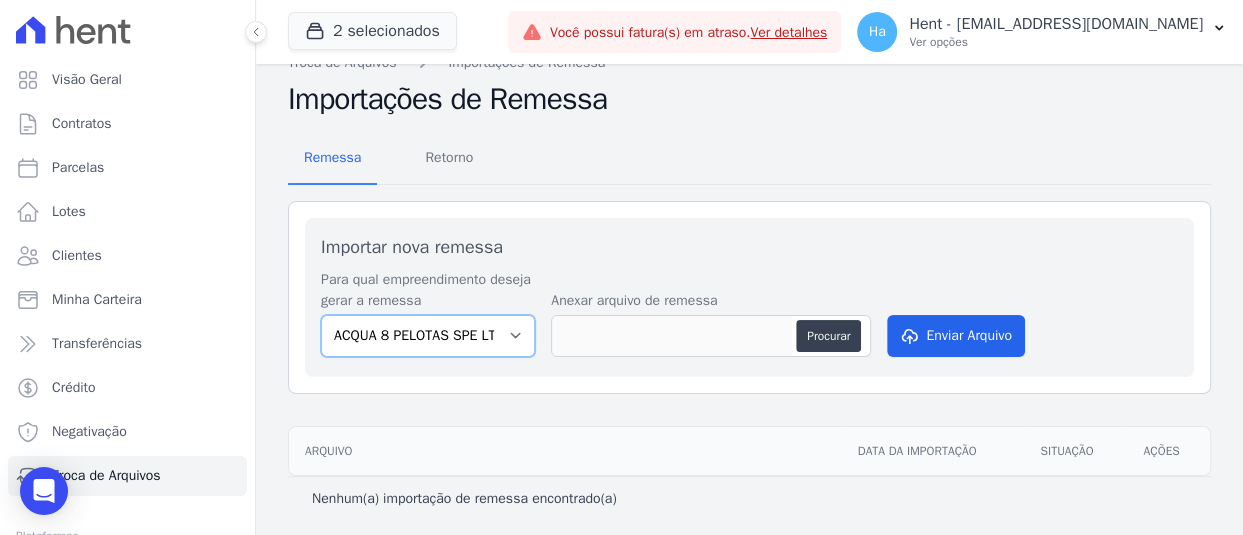 click on "ACQUA 8 PELOTAS SPE LTDA
ACQUA LIFE CLUB
Arcos Itaquera
ARTE VILA MATILDE
ARVO HOME CLUB - SOLICASA
Belas Artes
BOSQUE CLUB
EDIFICIO RESIDENCIAL IN ZONA NORTE SPE LTDA
Formentor Rio Claro Empreendimentos Imobiliários (Rio Claro)
HARAS ROYAL RESIDENCE - WV
HARAS ROYAL URBANISMO
Ibiza Rio Claro
ILHAS DO CARIBE II
IN RESIDENCIAL CLUBE VOTORANTIM SPE LTDA
Inspire
Le Soleil - Custo Indireto/Receitas (Vederti - L02 - Q4883)
LINK ITAQUERA
Lumini Clube Residencial
Lumini Residencial Clube 2
Moov Residence
PARQUE DAS FLORES
PARQUE DO CARMO JDG EMPREENDIMENTO IMOBILIARIO SPE LTDA
PARQUE DOS PASSAROS
Residencial Estellencs - LBA
RESIDENCIAL HORTOLANDIA
RESIDENCIAL RESERVA DO PARQUE EMPREENDIMENTO IMOBILIARIO LTDA
Residencial Start Life
RESIDENCIAL STO ALEXANDRE
SOLAR DOS ARRUDAS
SOLAR DOS ARRUDAS 2
SPE Loteamento Nova Esperança
TAJAHY RESIDENCE
TURMALINAS CONDOMINIO CLUB BY CAVAZANI
VISTA 553
VIVENCI GUAIANASES" at bounding box center (428, 336) 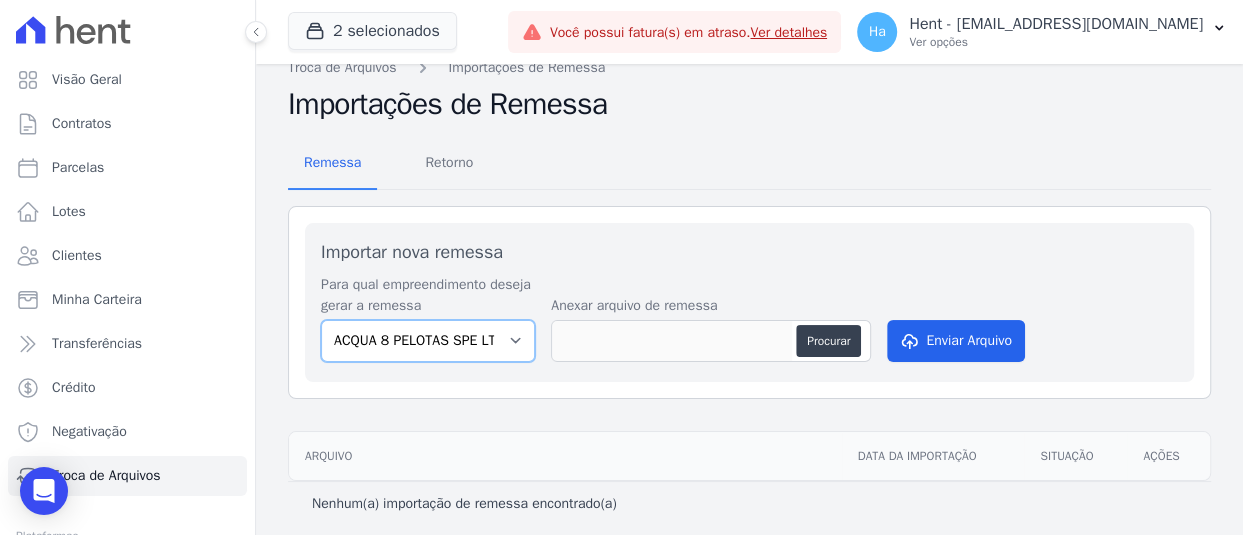 scroll, scrollTop: 28, scrollLeft: 0, axis: vertical 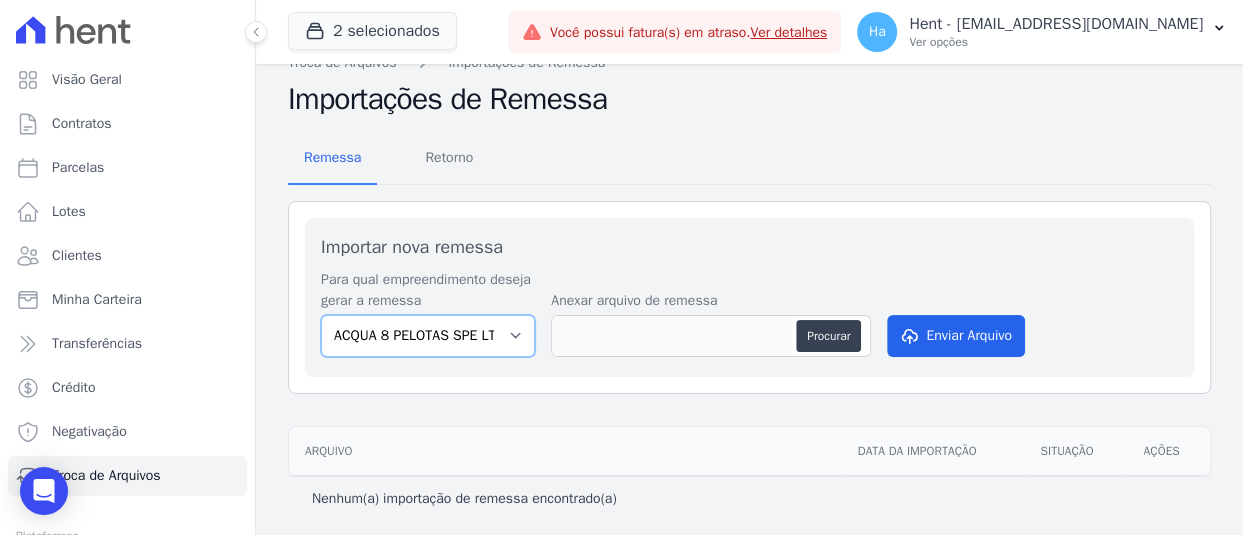 click on "ACQUA 8 PELOTAS SPE LTDA
ACQUA LIFE CLUB
Arcos Itaquera
ARTE VILA MATILDE
ARVO HOME CLUB - SOLICASA
Belas Artes
BOSQUE CLUB
EDIFICIO RESIDENCIAL IN ZONA NORTE SPE LTDA
Formentor Rio Claro Empreendimentos Imobiliários (Rio Claro)
HARAS ROYAL RESIDENCE - WV
HARAS ROYAL URBANISMO
Ibiza Rio Claro
ILHAS DO CARIBE II
IN RESIDENCIAL CLUBE VOTORANTIM SPE LTDA
Inspire
Le Soleil - Custo Indireto/Receitas (Vederti - L02 - Q4883)
LINK ITAQUERA
Lumini Clube Residencial
Lumini Residencial Clube 2
Moov Residence
PARQUE DAS FLORES
PARQUE DO CARMO JDG EMPREENDIMENTO IMOBILIARIO SPE LTDA
PARQUE DOS PASSAROS
Residencial Estellencs - LBA
RESIDENCIAL HORTOLANDIA
RESIDENCIAL RESERVA DO PARQUE EMPREENDIMENTO IMOBILIARIO LTDA
Residencial Start Life
RESIDENCIAL STO ALEXANDRE
SOLAR DOS ARRUDAS
SOLAR DOS ARRUDAS 2
SPE Loteamento Nova Esperança
TAJAHY RESIDENCE
TURMALINAS CONDOMINIO CLUB BY CAVAZANI
VISTA 553
VIVENCI GUAIANASES" at bounding box center [428, 336] 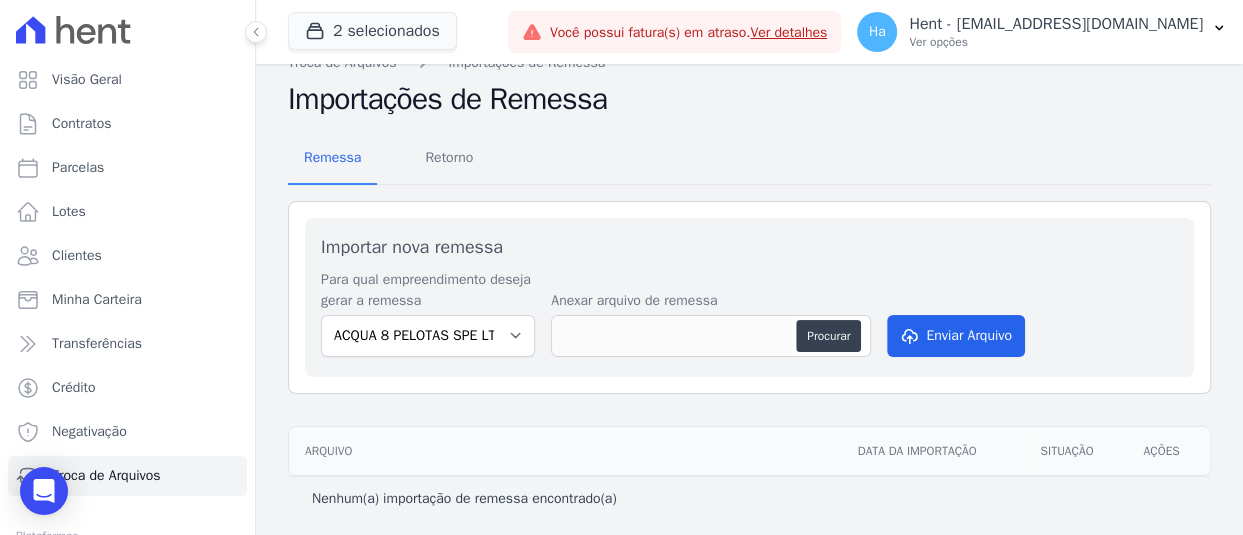 click on "Importar nova remessa
Para qual empreendimento deseja gerar a remessa
ACQUA 8 PELOTAS SPE LTDA
ACQUA LIFE CLUB
Arcos Itaquera
ARTE VILA MATILDE
ARVO HOME CLUB - SOLICASA
Belas Artes
BOSQUE CLUB
EDIFICIO RESIDENCIAL IN ZONA NORTE SPE LTDA
Formentor Rio Claro Empreendimentos Imobiliários (Rio Claro)
HARAS ROYAL RESIDENCE - WV
HARAS ROYAL URBANISMO
Ibiza Rio Claro
ILHAS DO CARIBE II
IN RESIDENCIAL CLUBE VOTORANTIM SPE LTDA
Inspire
Le Soleil - Custo Indireto/Receitas (Vederti - L02 - Q4883)
LINK ITAQUERA
Lumini Clube Residencial
Lumini Residencial Clube 2
Moov Residence
PARQUE DAS FLORES
PARQUE DO CARMO JDG EMPREENDIMENTO IMOBILIARIO SPE LTDA
PARQUE DOS PASSAROS
Residencial Estellencs - LBA
RESIDENCIAL HORTOLANDIA
RESIDENCIAL RESERVA DO PARQUE EMPREENDIMENTO IMOBILIARIO LTDA
Residencial Start Life
RESIDENCIAL STO ALEXANDRE
SOLAR DOS ARRUDAS" at bounding box center (749, 297) 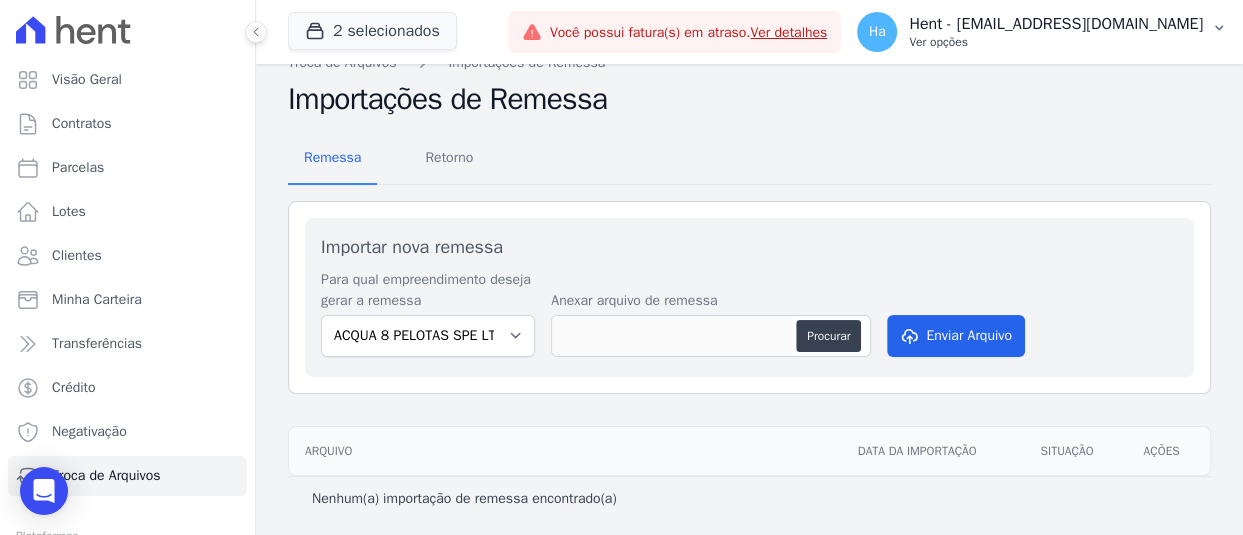 click on "Ver opções" at bounding box center (1056, 42) 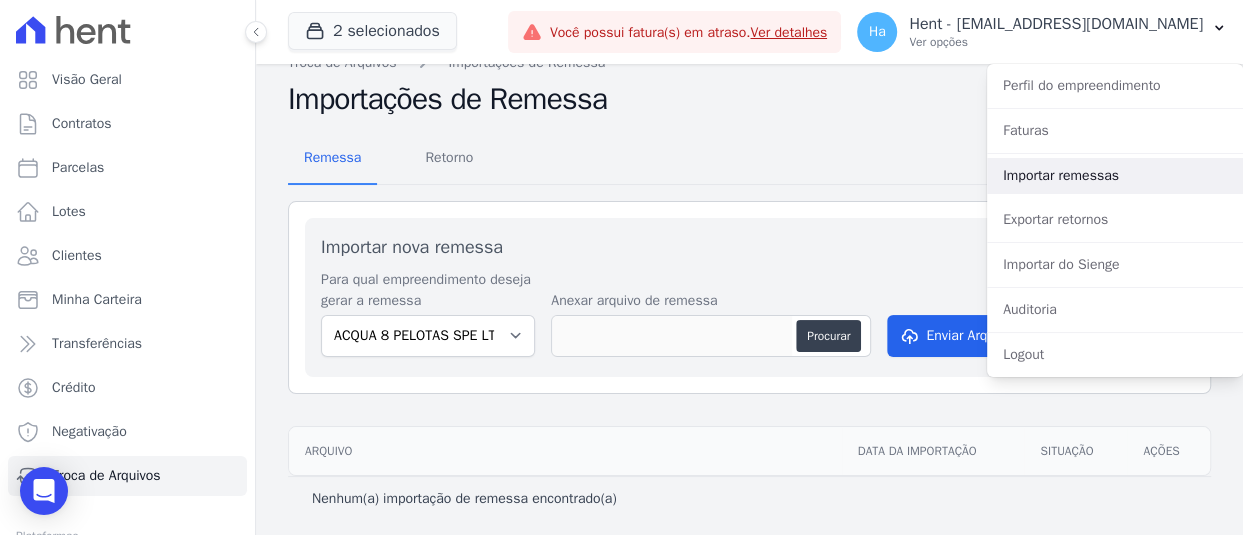 click on "Importar remessas" at bounding box center (1115, 176) 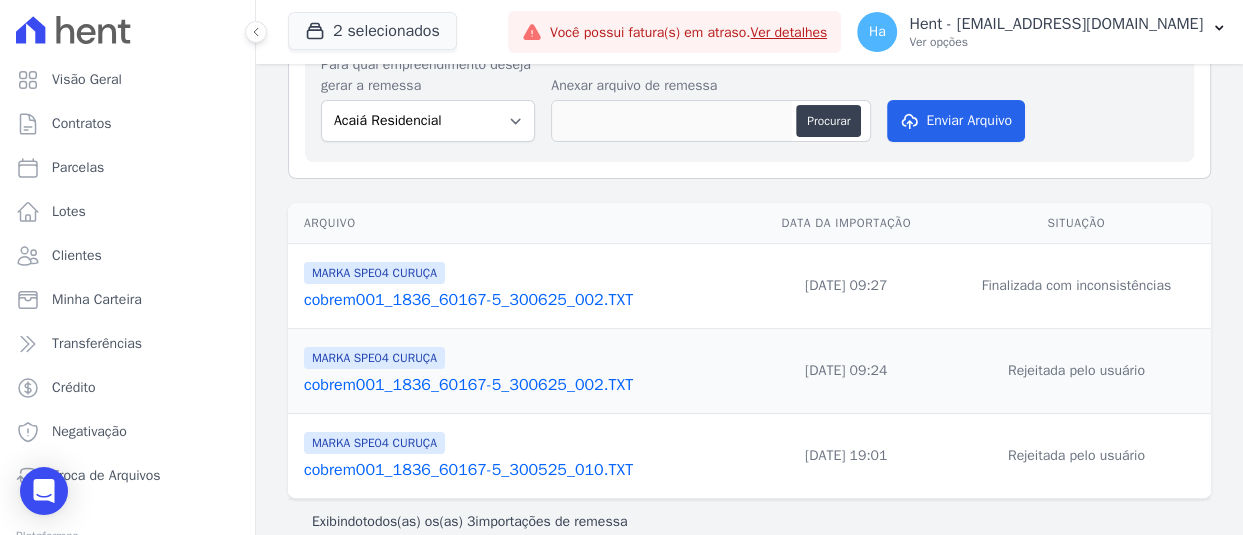 scroll, scrollTop: 171, scrollLeft: 0, axis: vertical 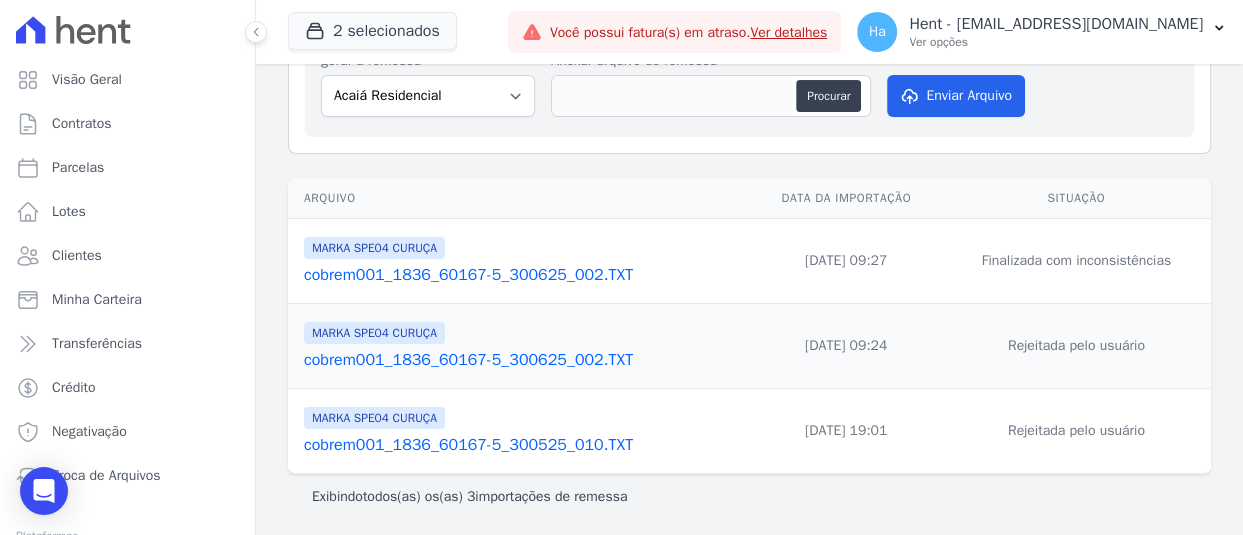click on "cobrem001_1836_60167-5_300625_002.TXT" at bounding box center (523, 275) 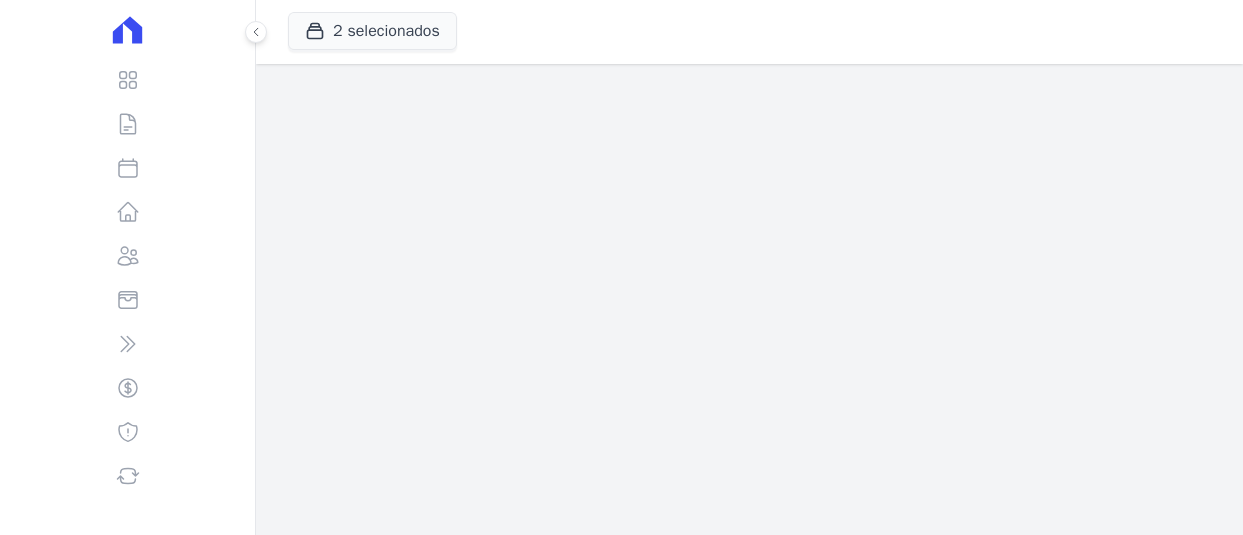 scroll, scrollTop: 0, scrollLeft: 0, axis: both 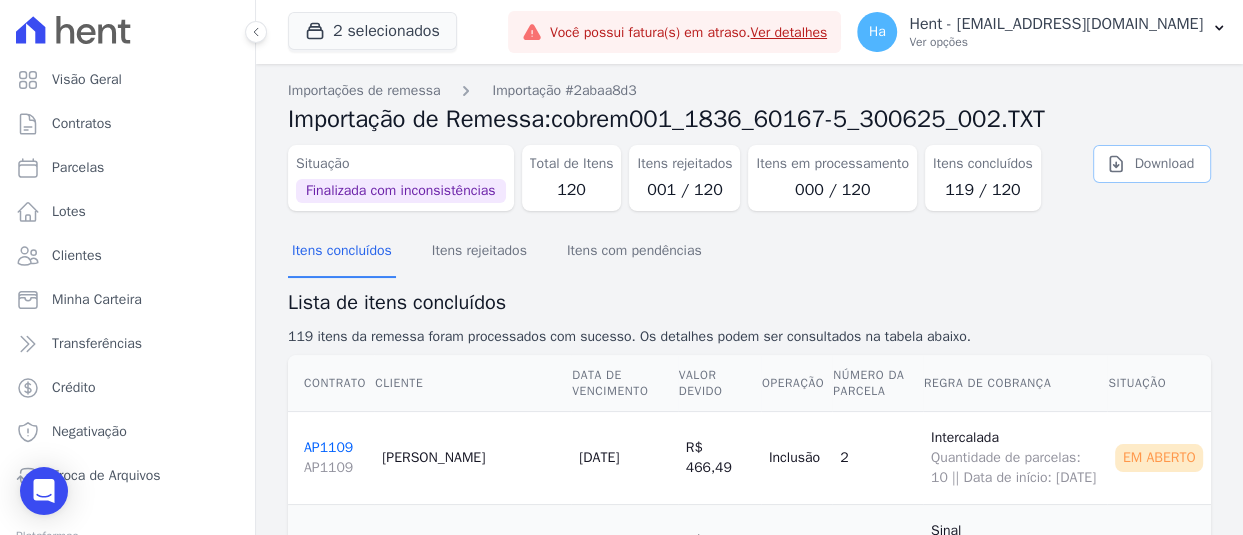 click on "Download" at bounding box center (1152, 164) 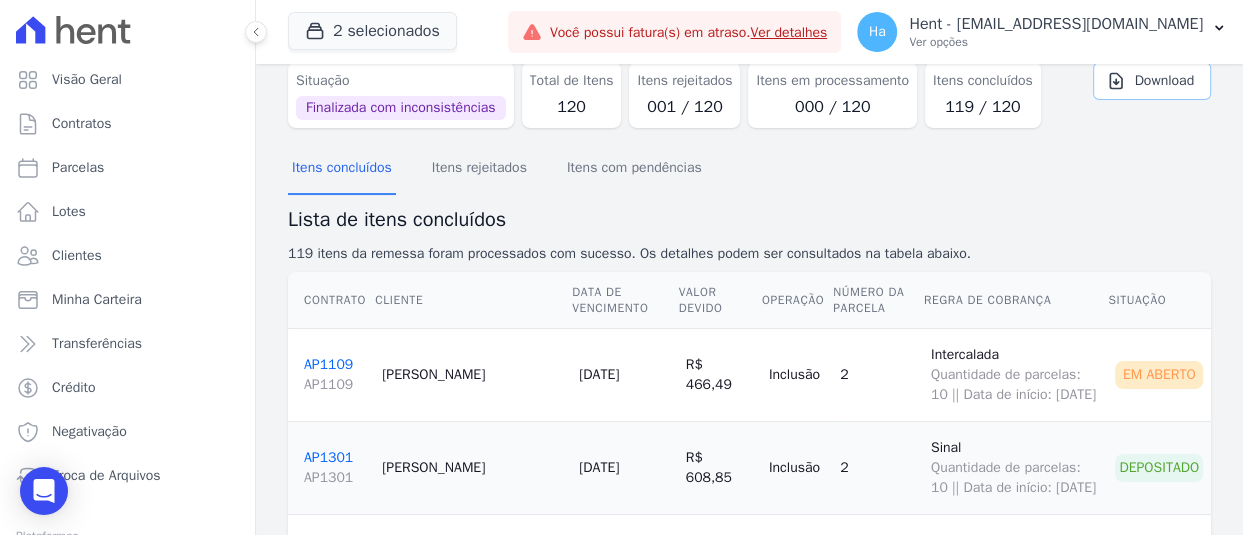scroll, scrollTop: 300, scrollLeft: 0, axis: vertical 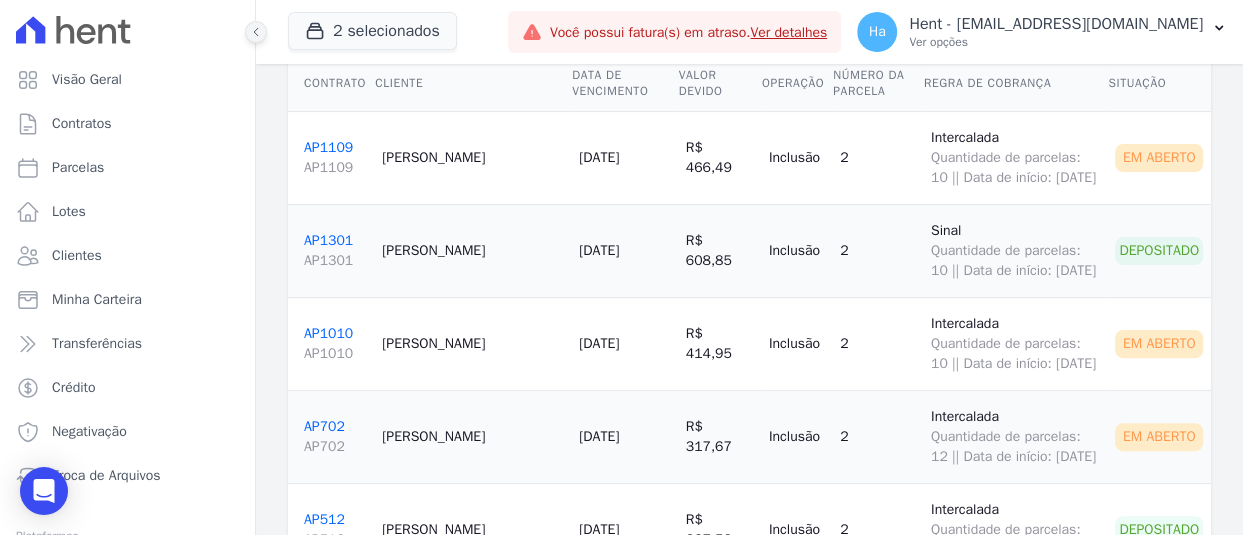 click 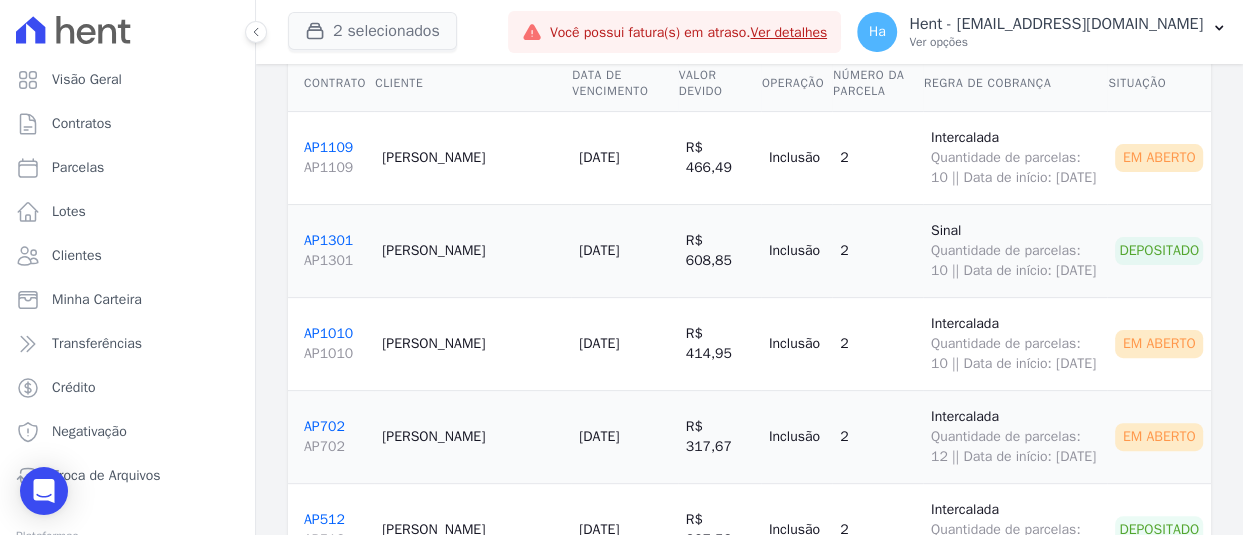 scroll, scrollTop: 226, scrollLeft: 0, axis: vertical 